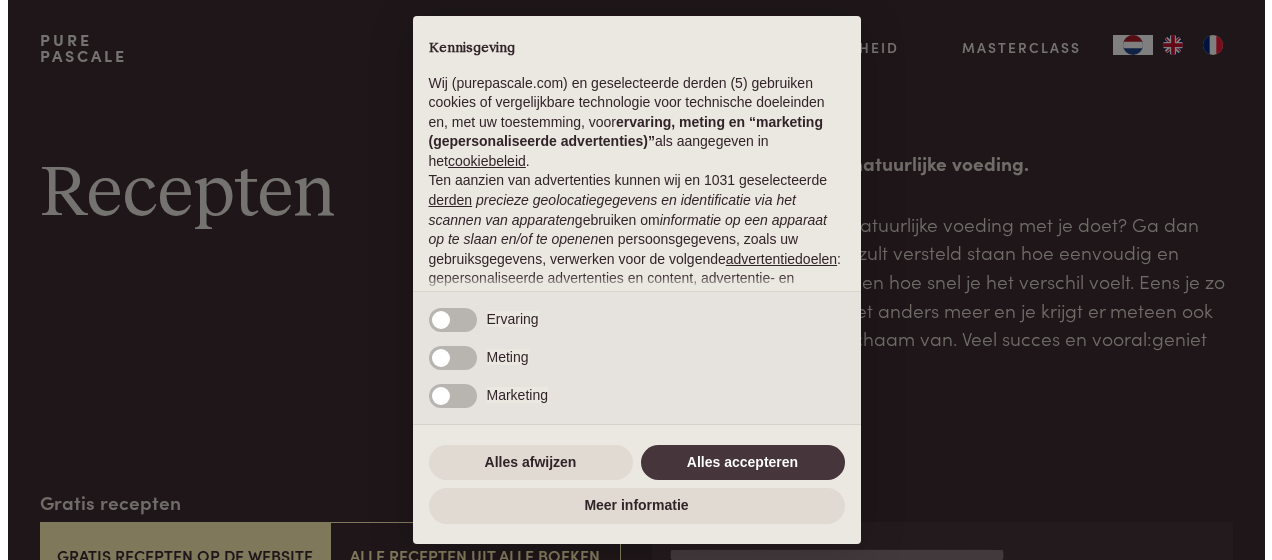 scroll, scrollTop: 0, scrollLeft: 0, axis: both 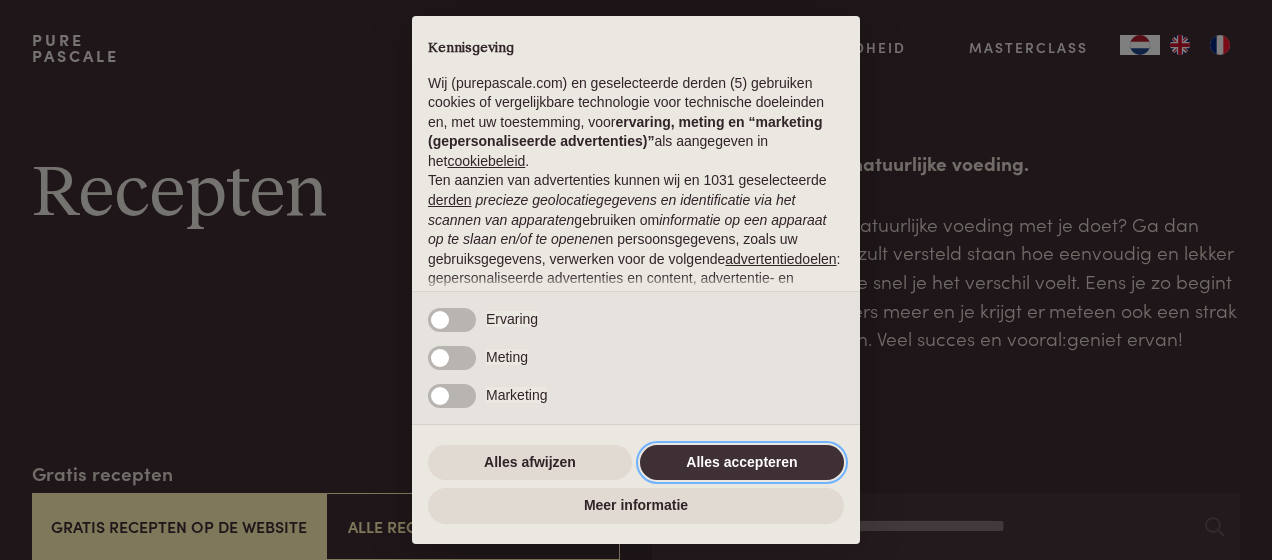click on "Alles accepteren" at bounding box center (742, 463) 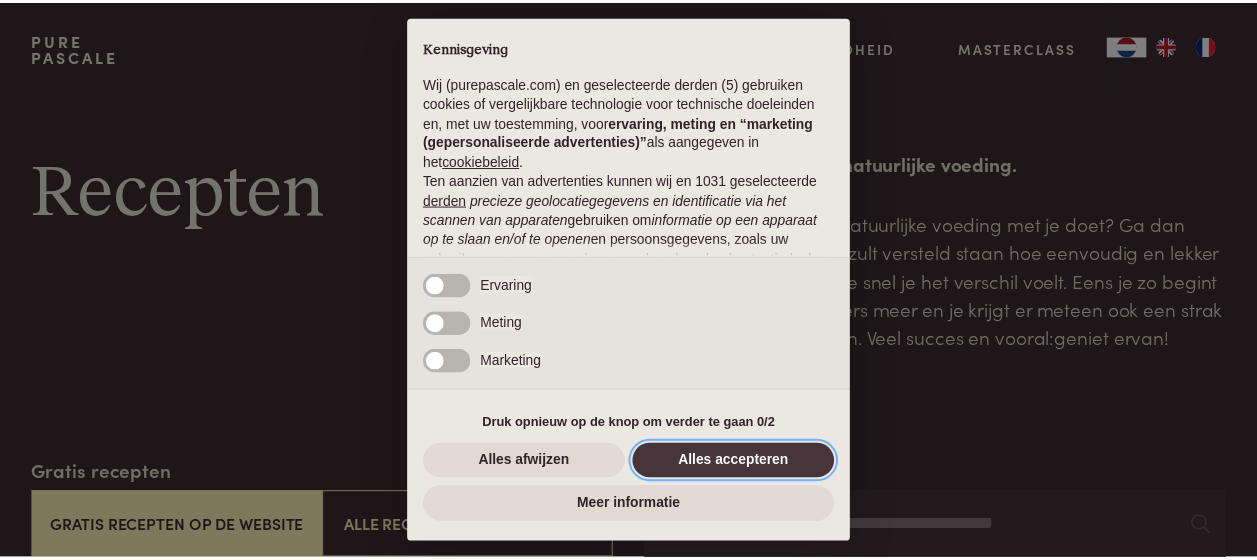 scroll, scrollTop: 243, scrollLeft: 0, axis: vertical 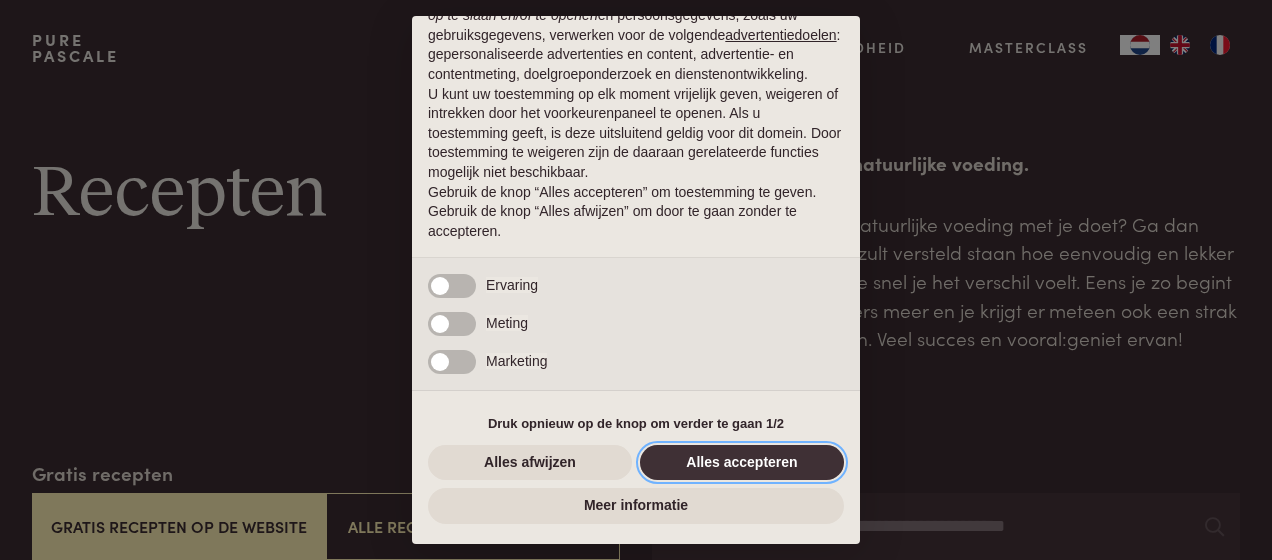 click on "Alles accepteren" at bounding box center (742, 463) 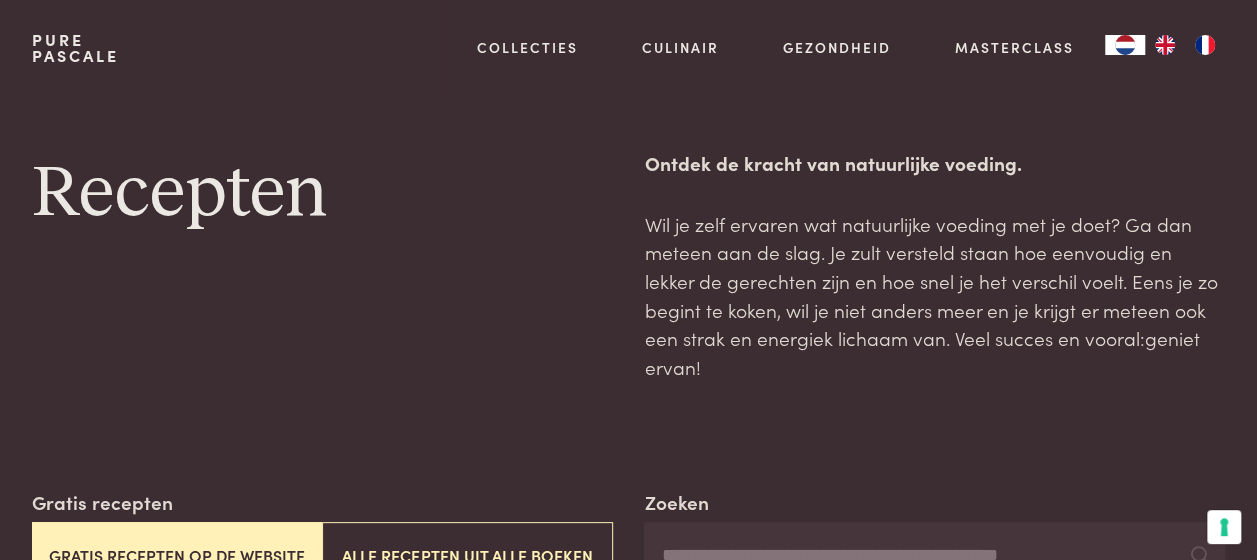 scroll, scrollTop: 490, scrollLeft: 0, axis: vertical 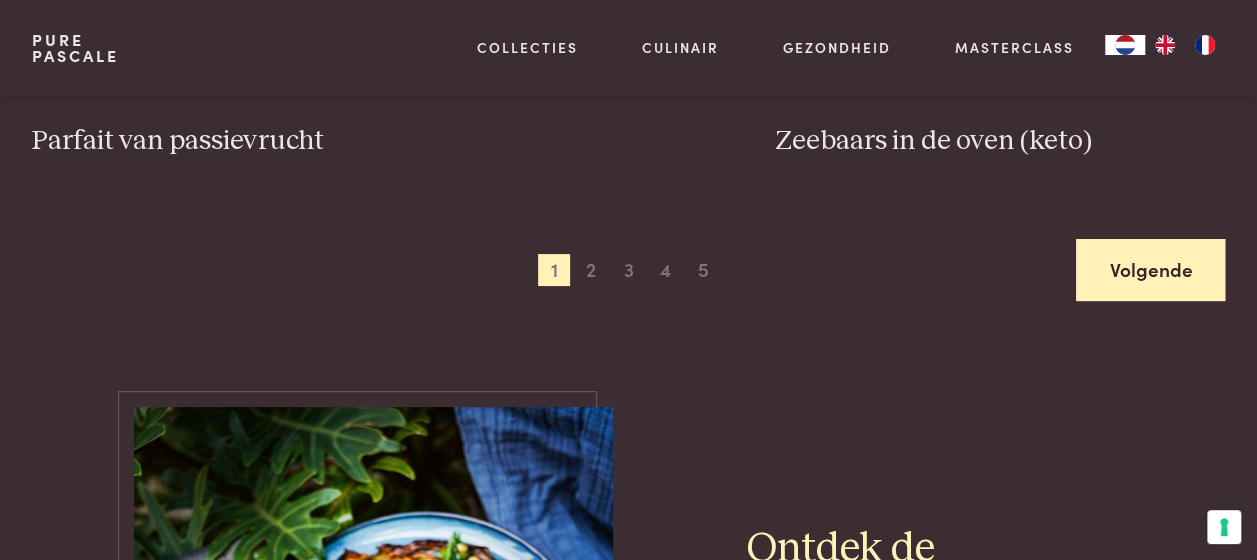 click on "Volgende" at bounding box center [1150, 270] 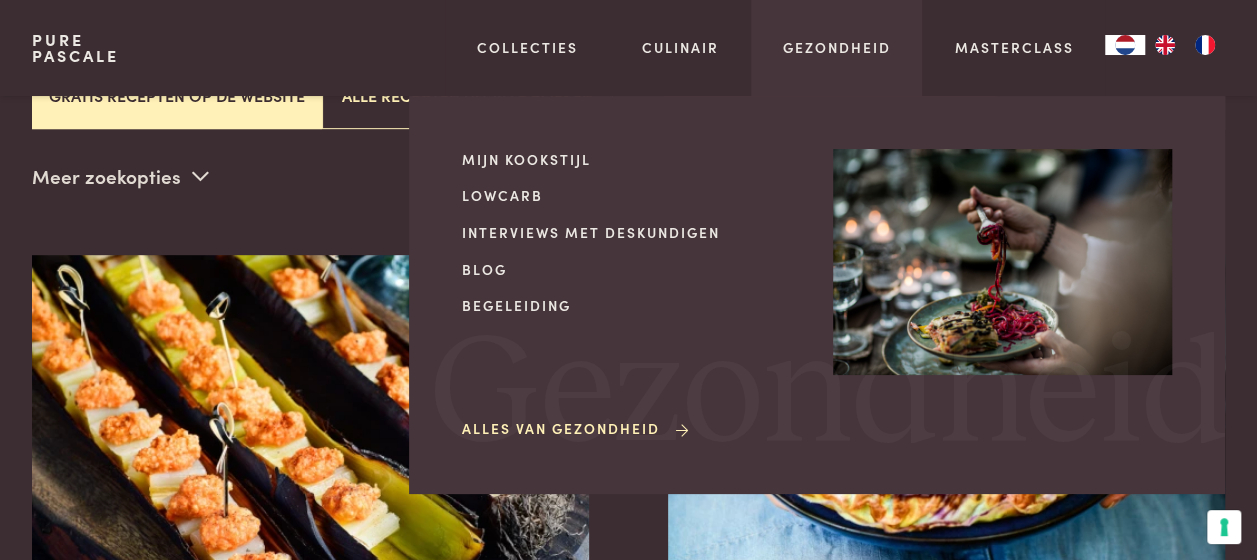 scroll, scrollTop: 459, scrollLeft: 0, axis: vertical 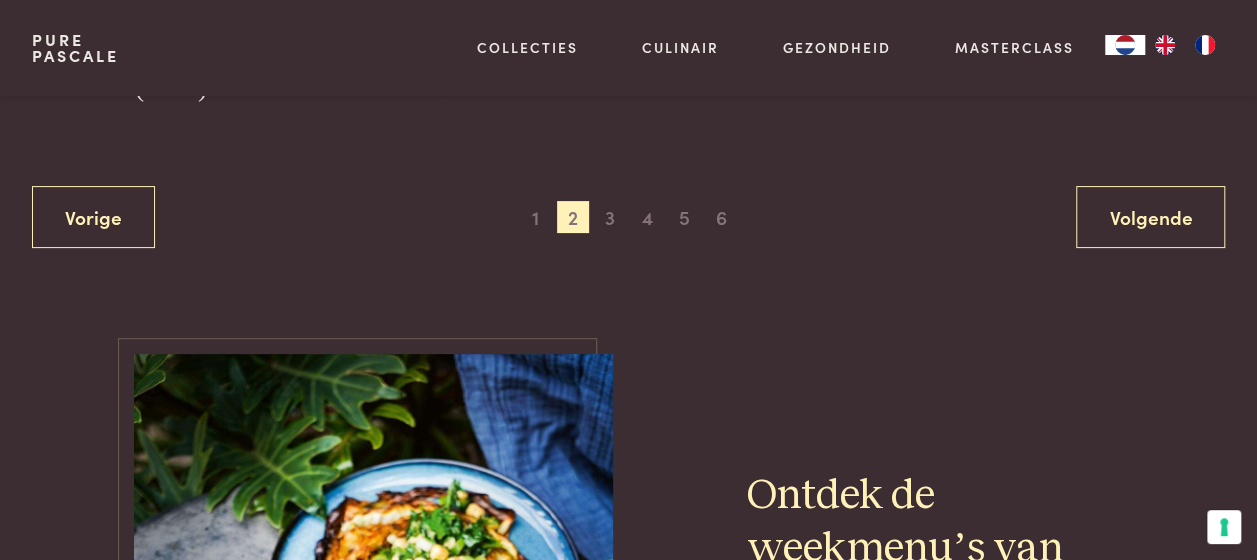 drag, startPoint x: 1240, startPoint y: 284, endPoint x: 1242, endPoint y: 249, distance: 35.057095 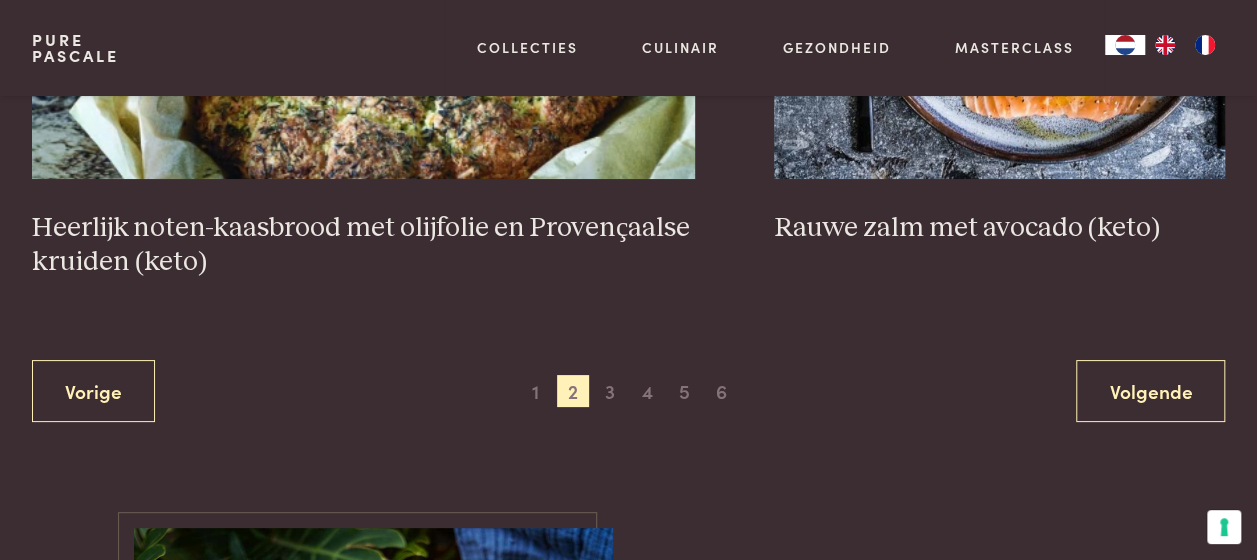 scroll, scrollTop: 3758, scrollLeft: 0, axis: vertical 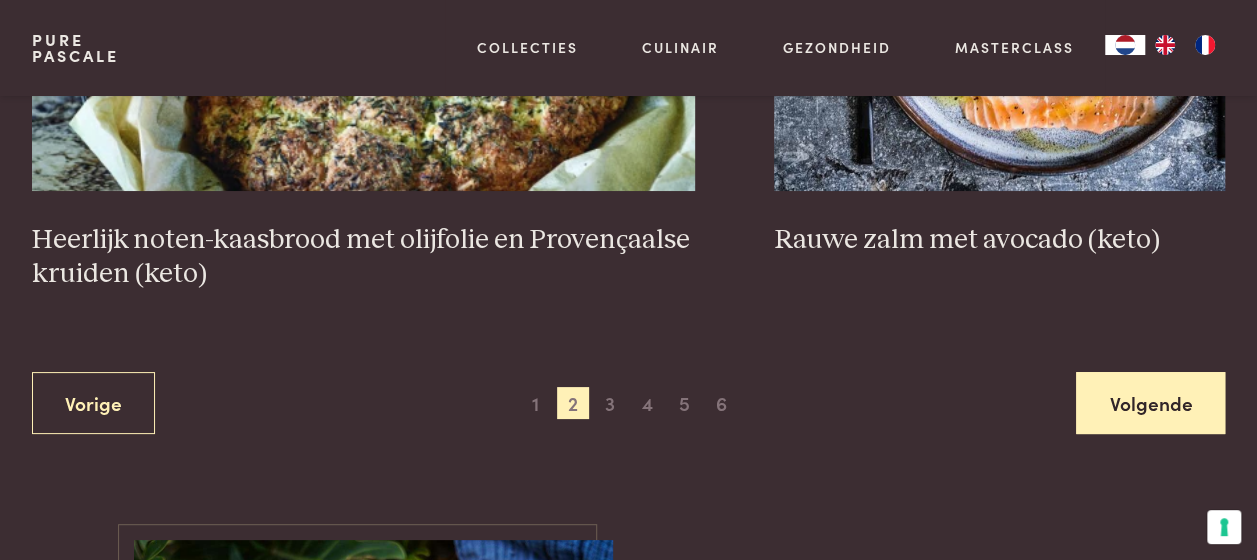 click on "Volgende" at bounding box center [1150, 403] 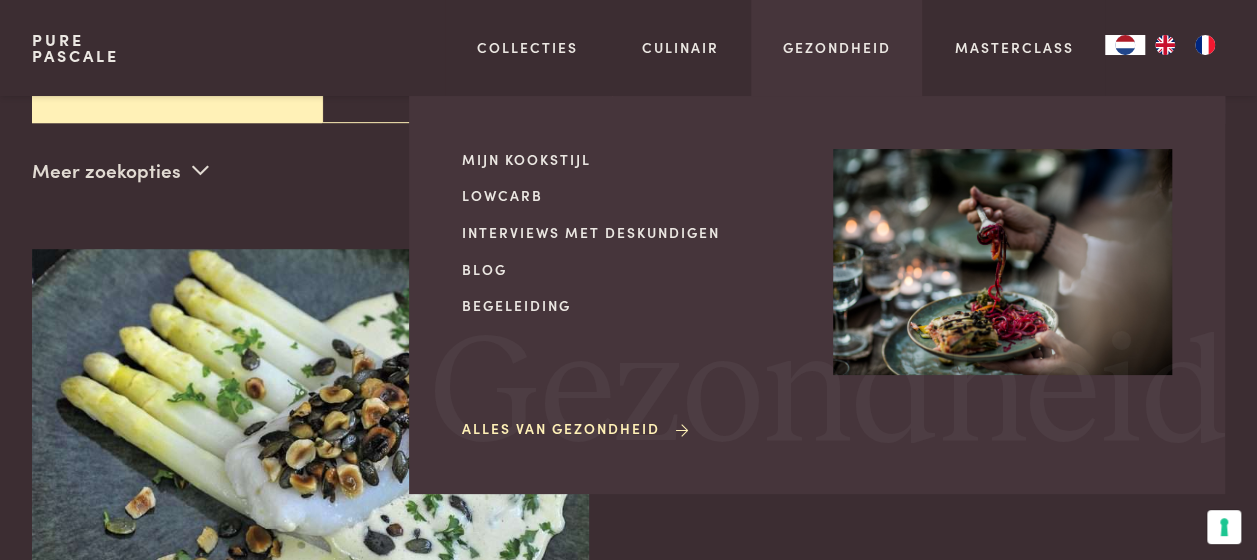 scroll, scrollTop: 459, scrollLeft: 0, axis: vertical 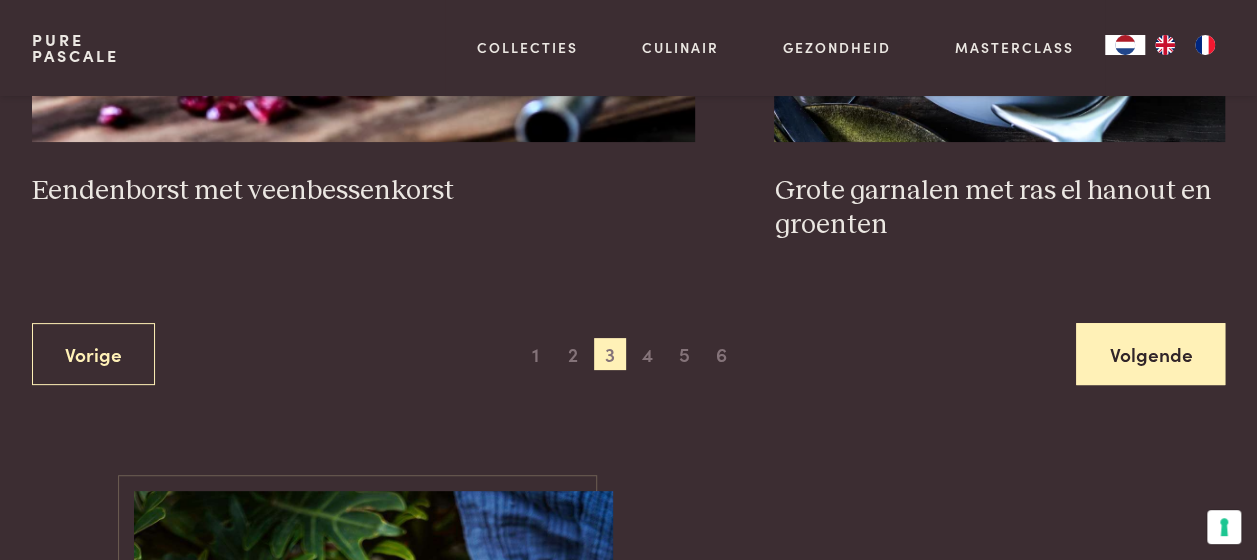click on "Volgende" at bounding box center (1150, 354) 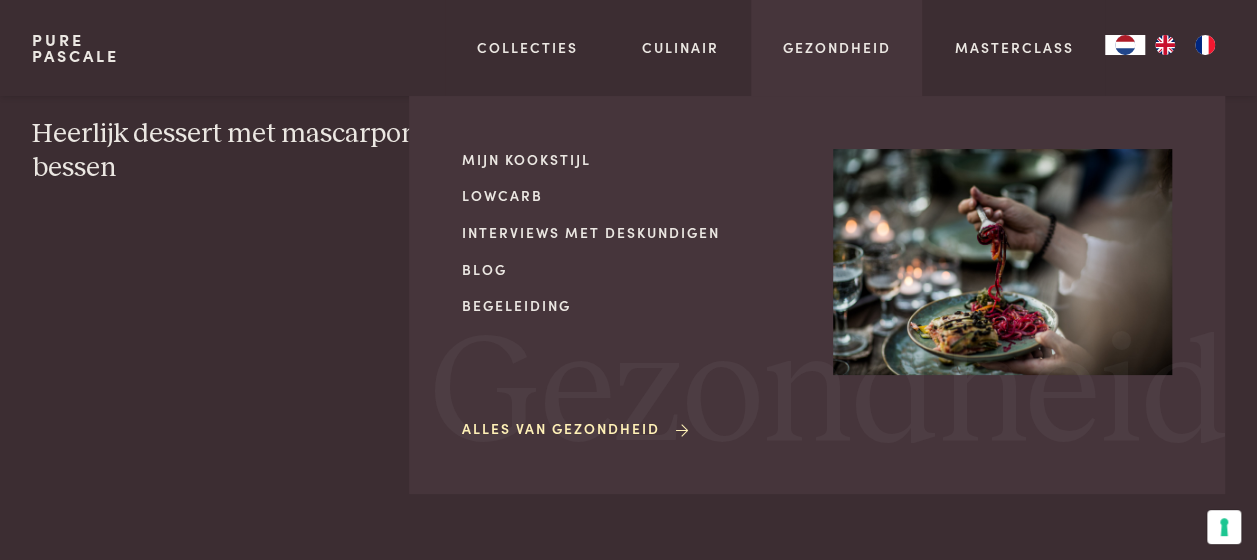 scroll, scrollTop: 540, scrollLeft: 0, axis: vertical 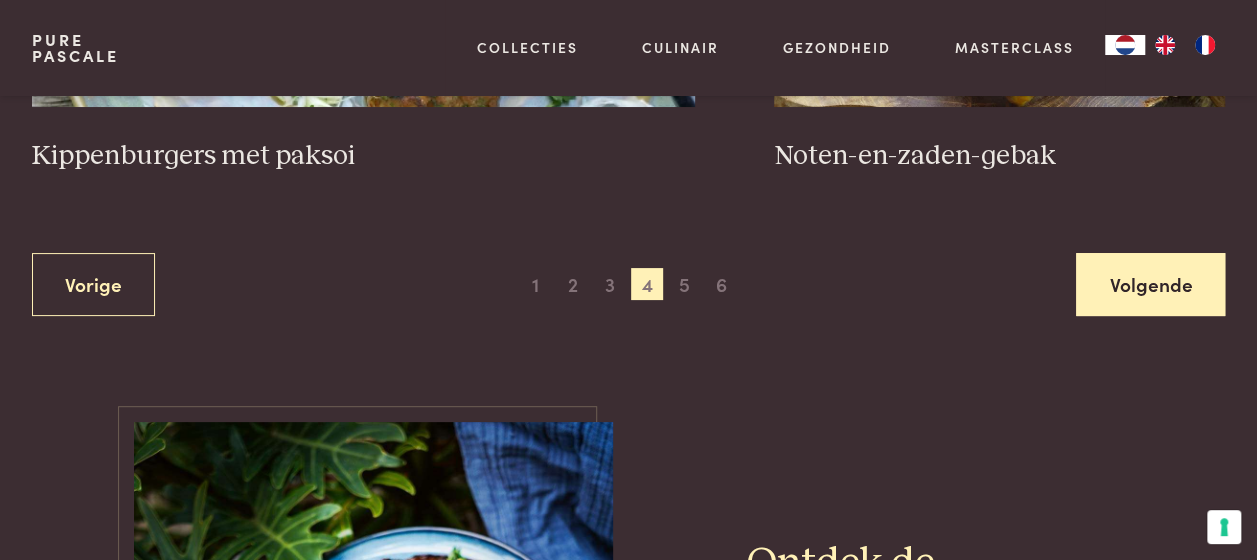 click on "Volgende" at bounding box center (1150, 284) 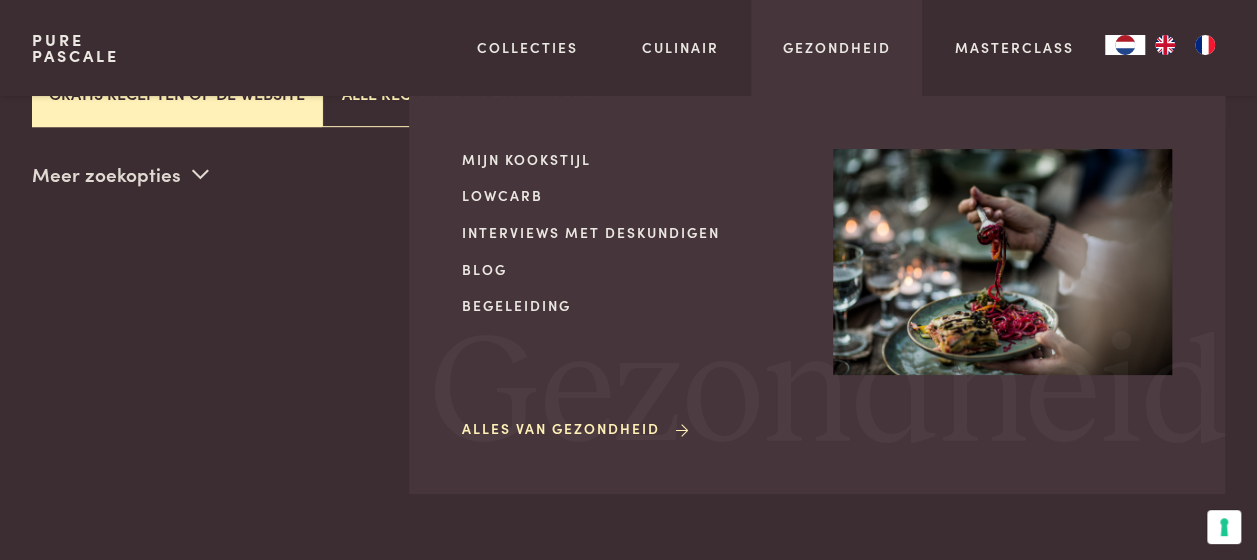 scroll, scrollTop: 459, scrollLeft: 0, axis: vertical 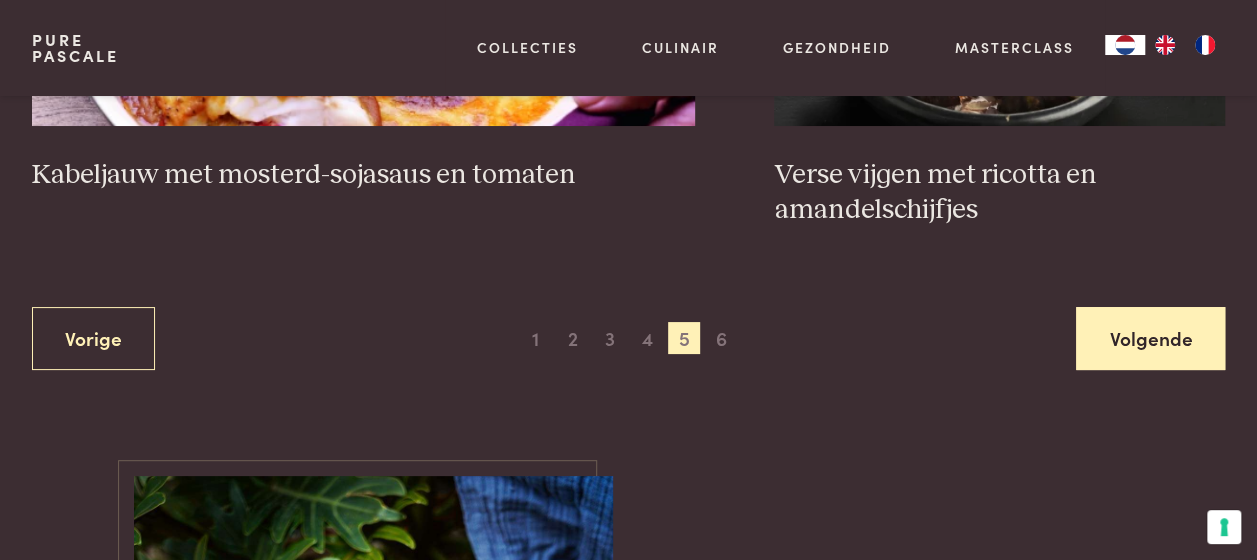 click on "Volgende" at bounding box center (1150, 338) 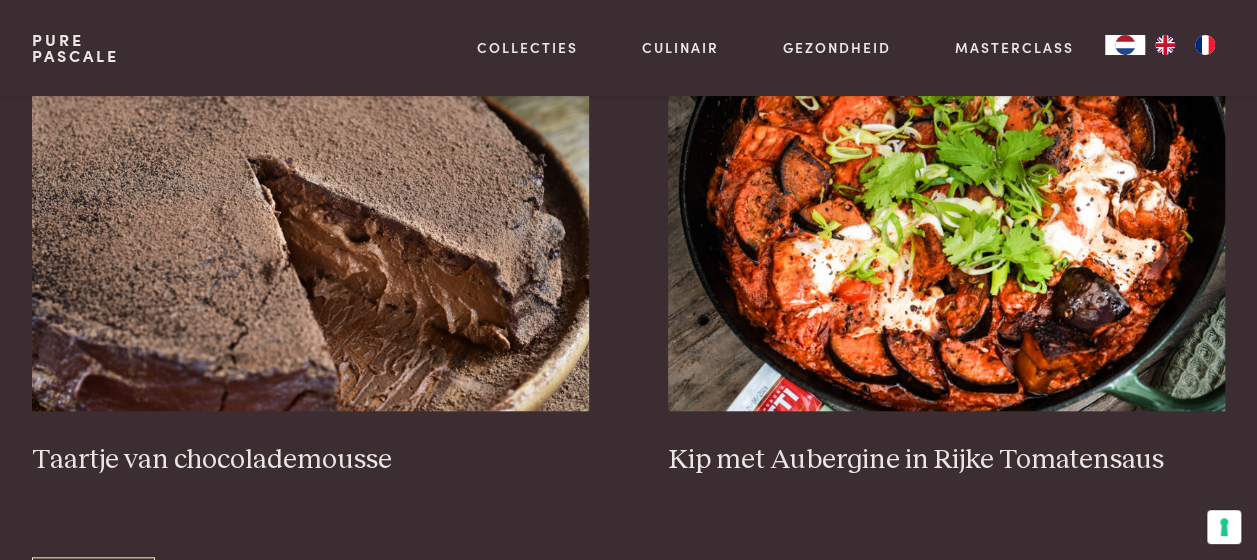 scroll, scrollTop: 696, scrollLeft: 0, axis: vertical 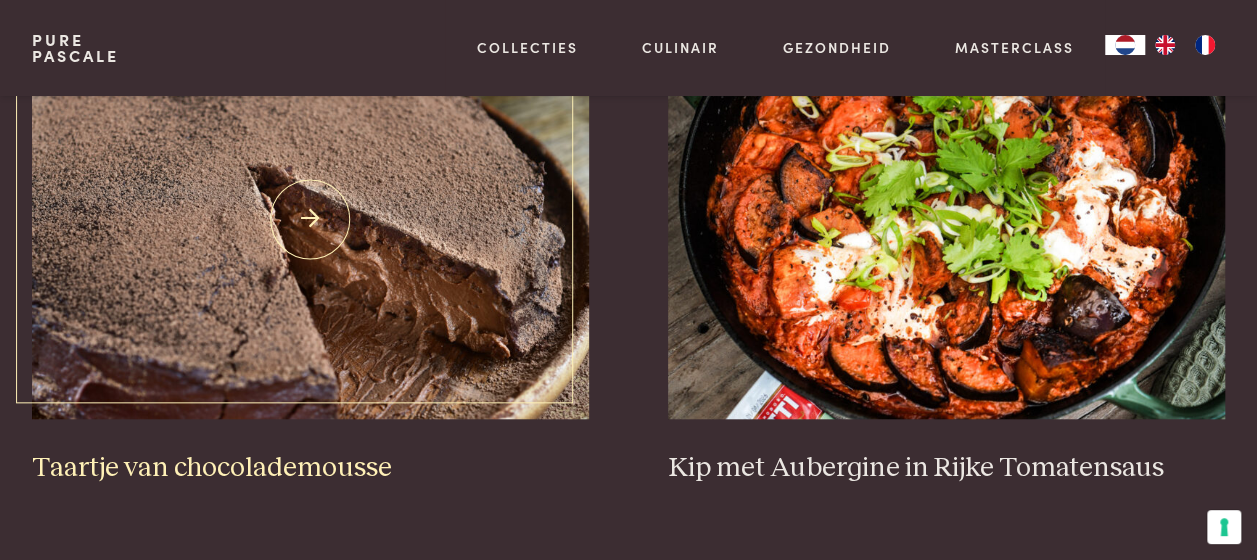 click at bounding box center [310, 219] 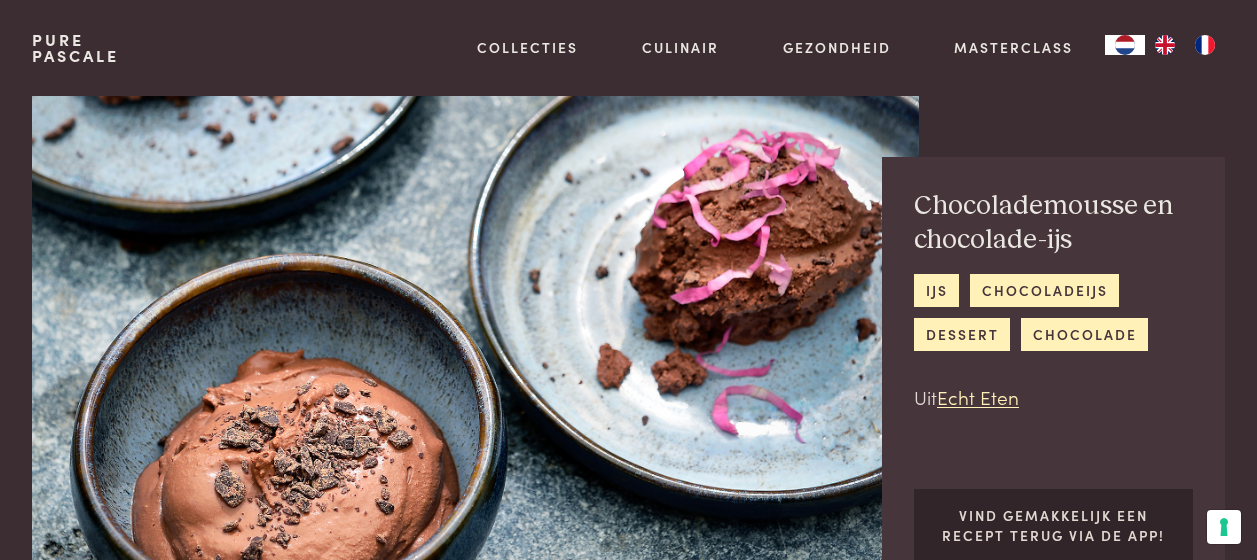 scroll, scrollTop: 0, scrollLeft: 0, axis: both 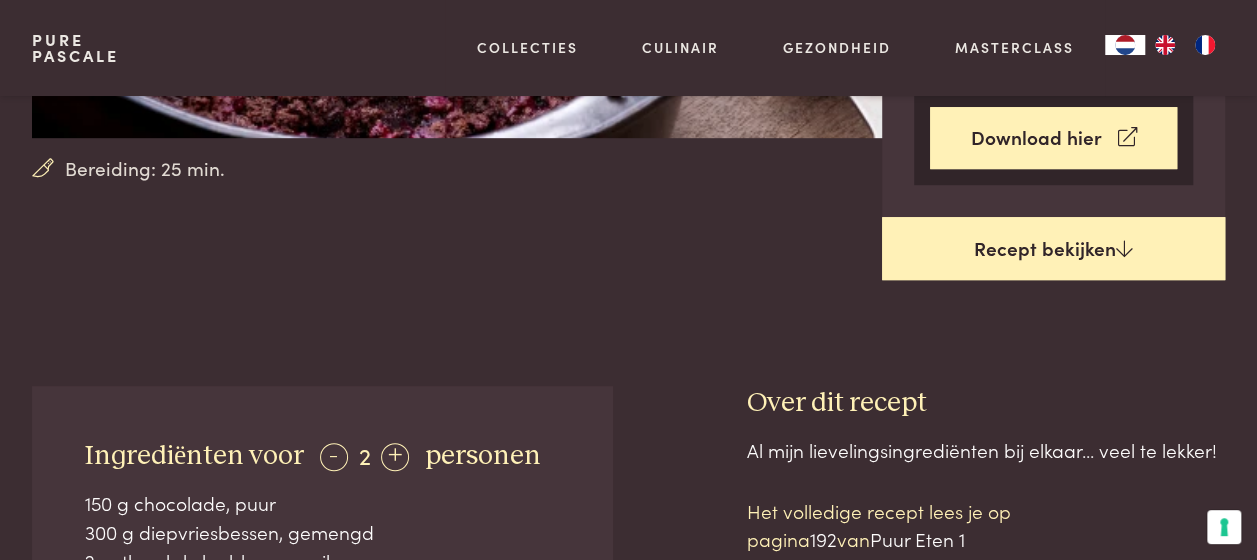 click on "Recept bekijken" at bounding box center (1053, 249) 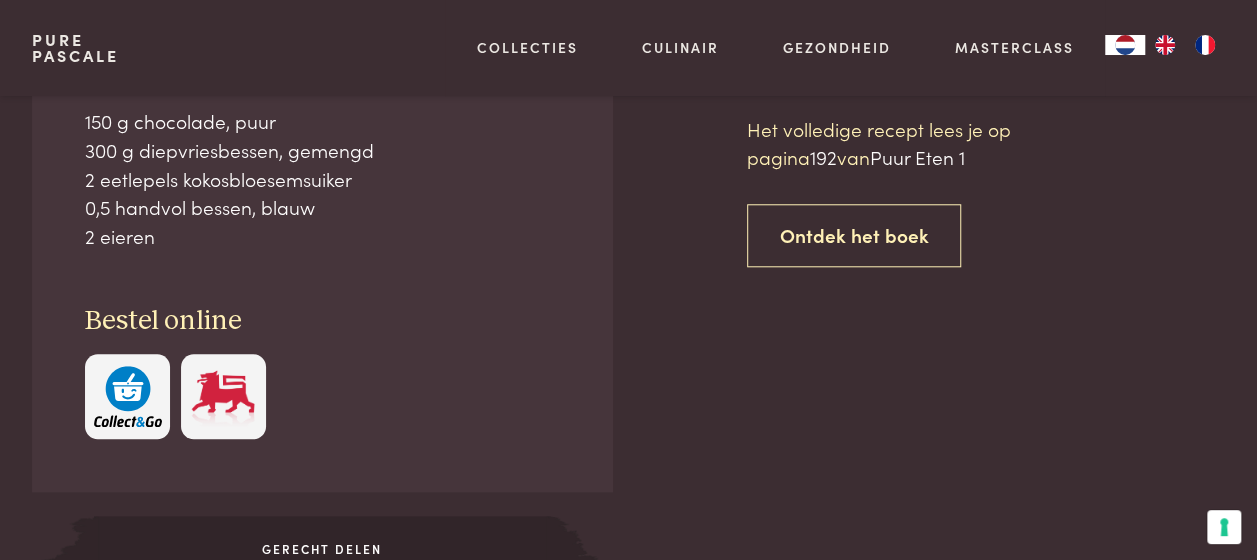 scroll, scrollTop: 873, scrollLeft: 0, axis: vertical 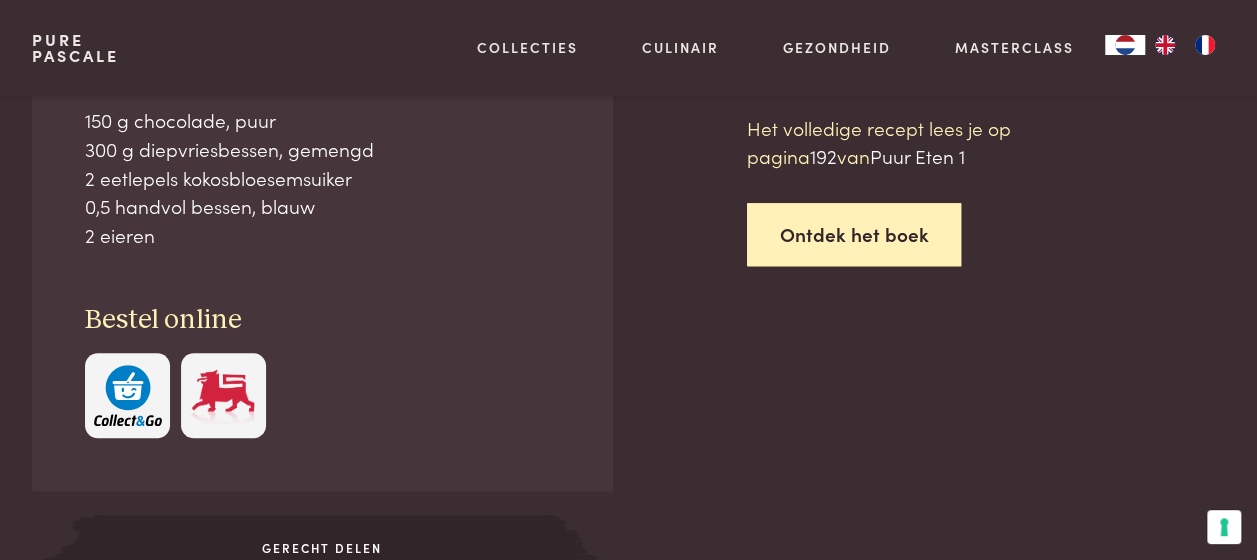 click on "Ontdek het boek" at bounding box center [854, 234] 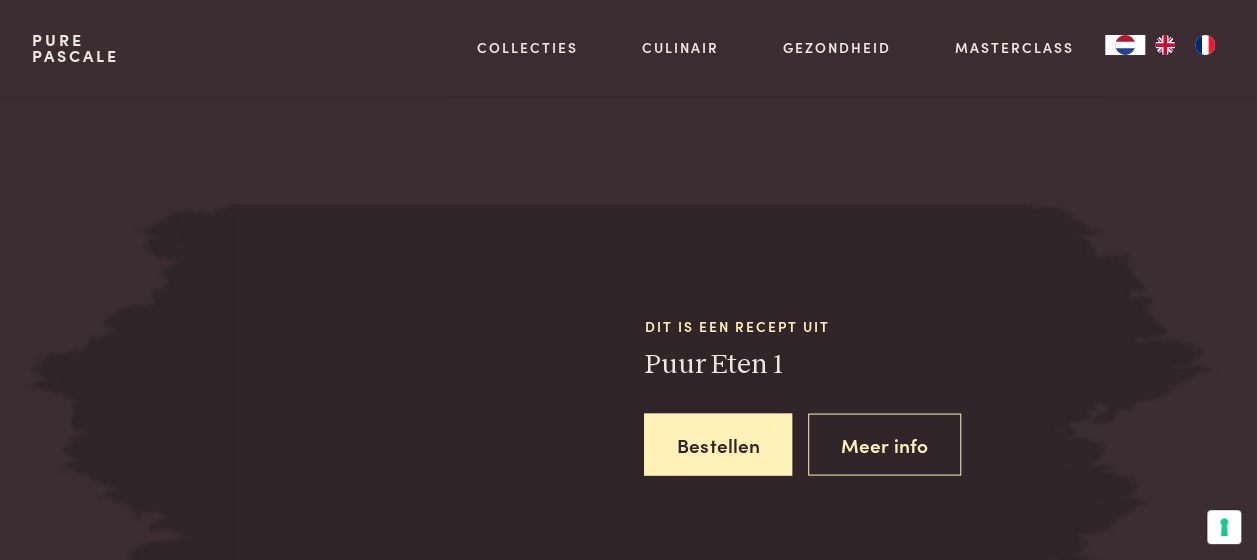 scroll, scrollTop: 1709, scrollLeft: 0, axis: vertical 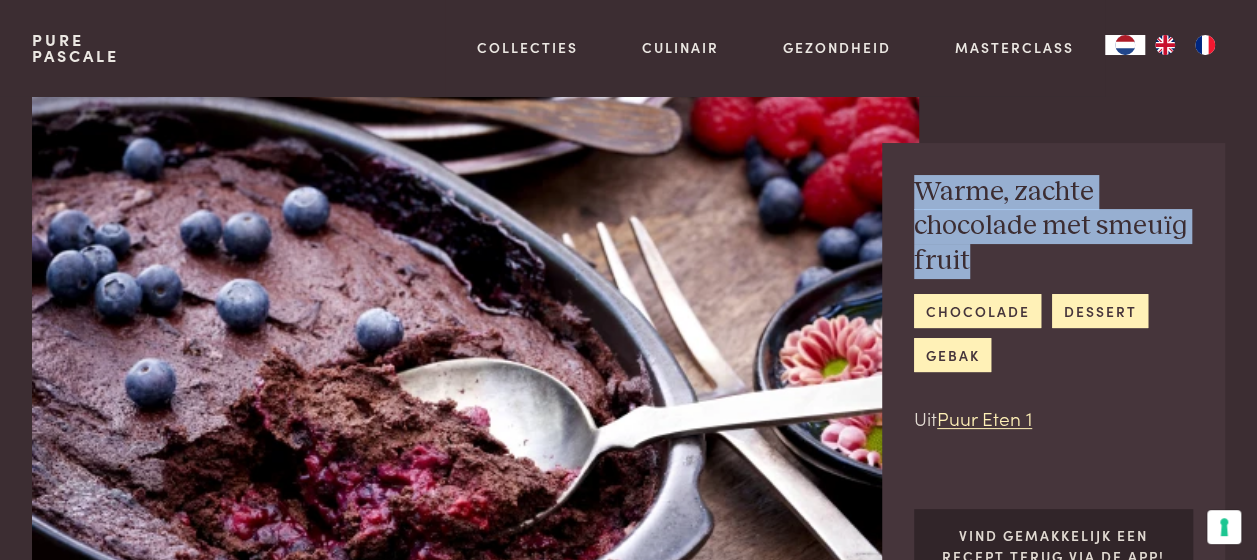 drag, startPoint x: 991, startPoint y: 257, endPoint x: 900, endPoint y: 185, distance: 116.03879 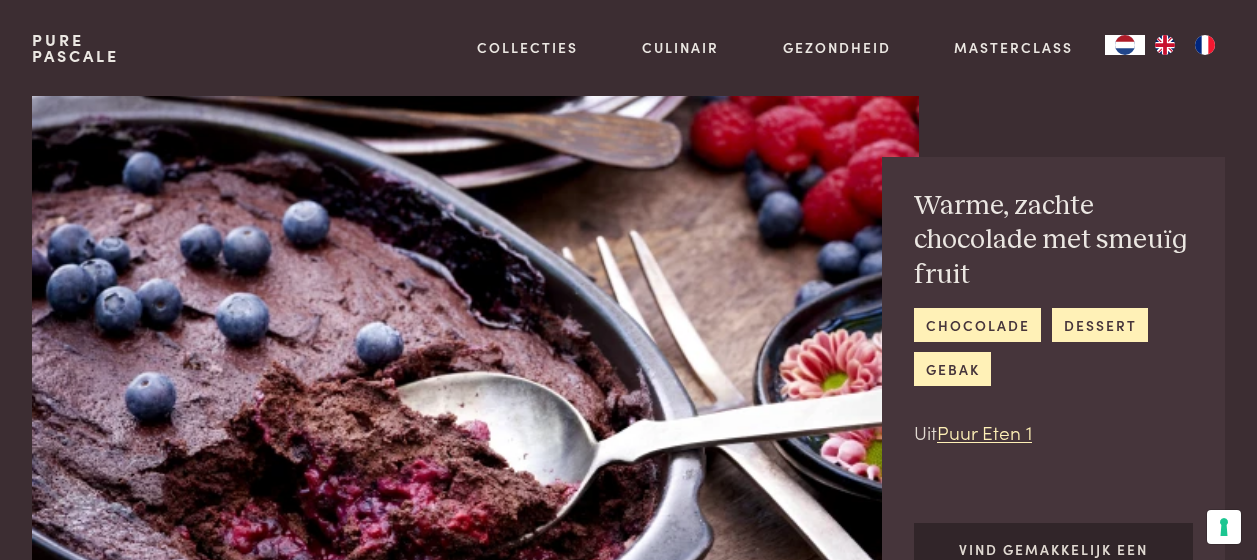 scroll, scrollTop: 0, scrollLeft: 0, axis: both 